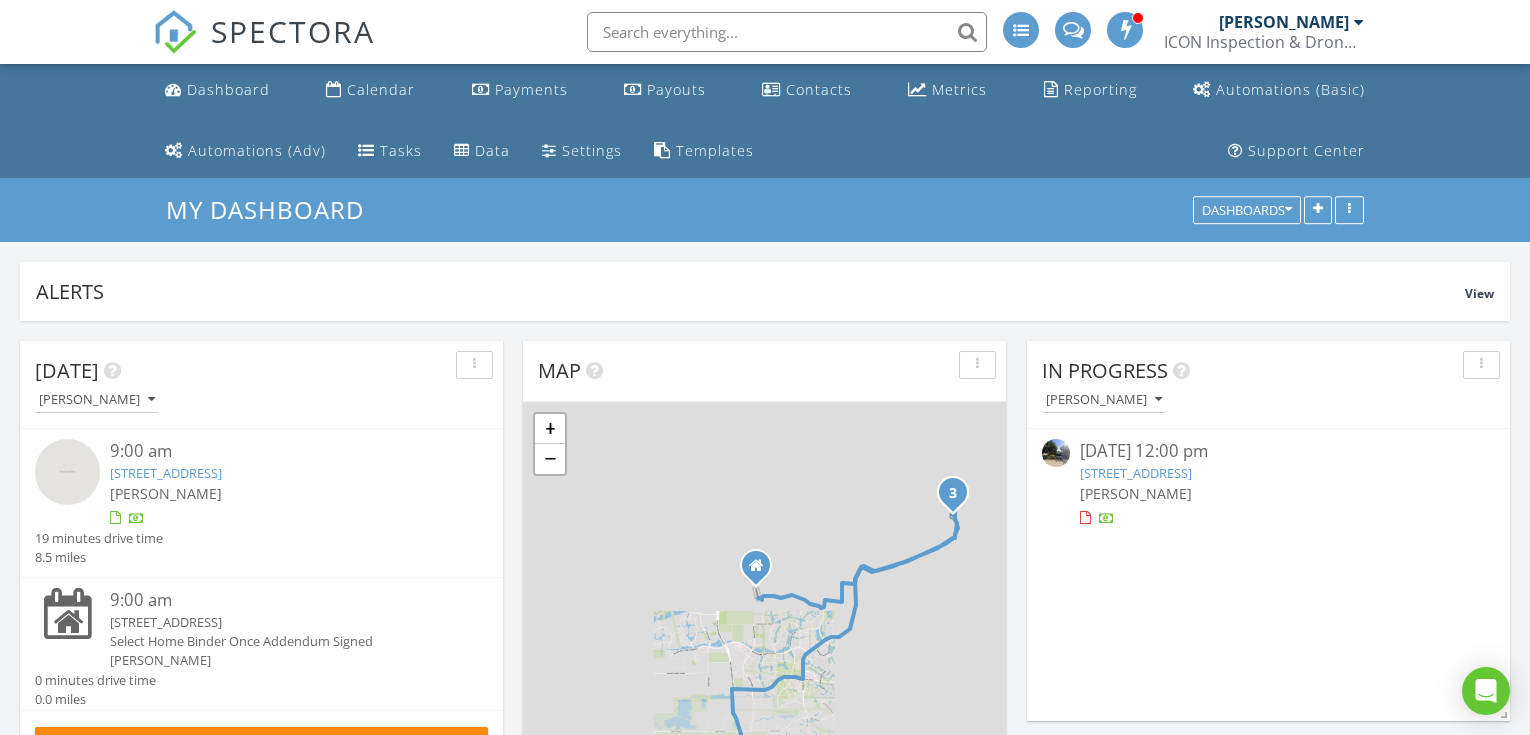 scroll, scrollTop: 0, scrollLeft: 0, axis: both 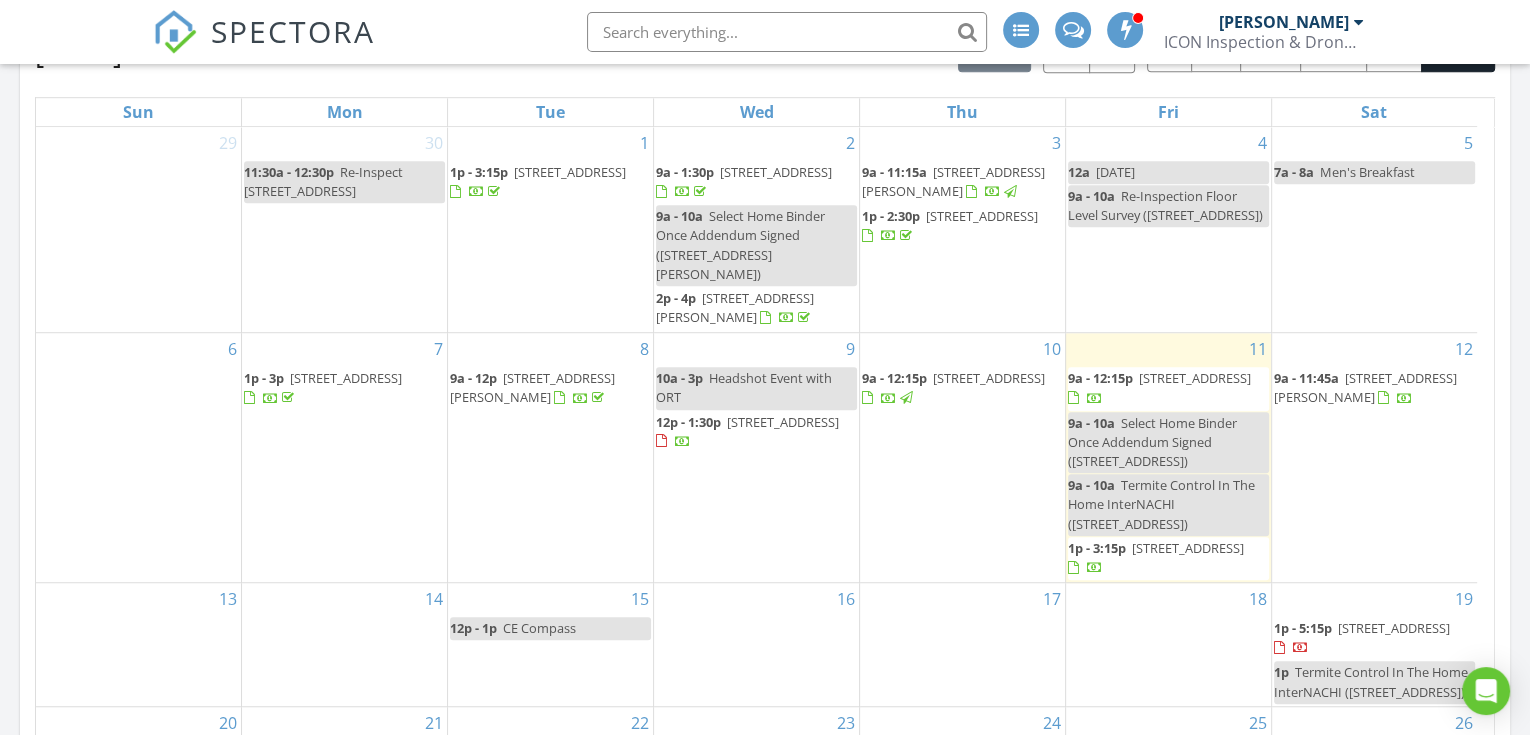 click on "20007 Sedona Park Dr , Hockley 77447" at bounding box center [1365, 387] 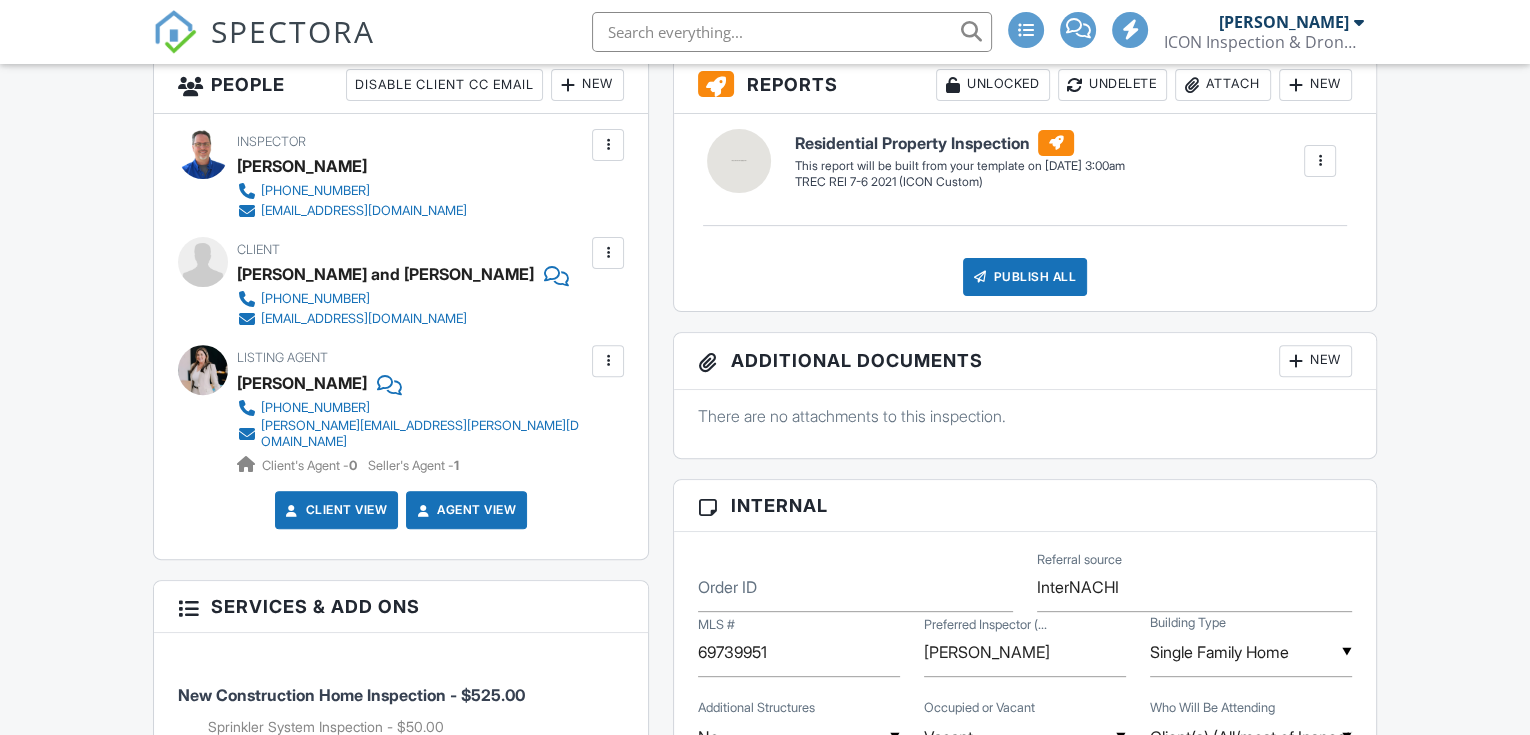 scroll, scrollTop: 592, scrollLeft: 0, axis: vertical 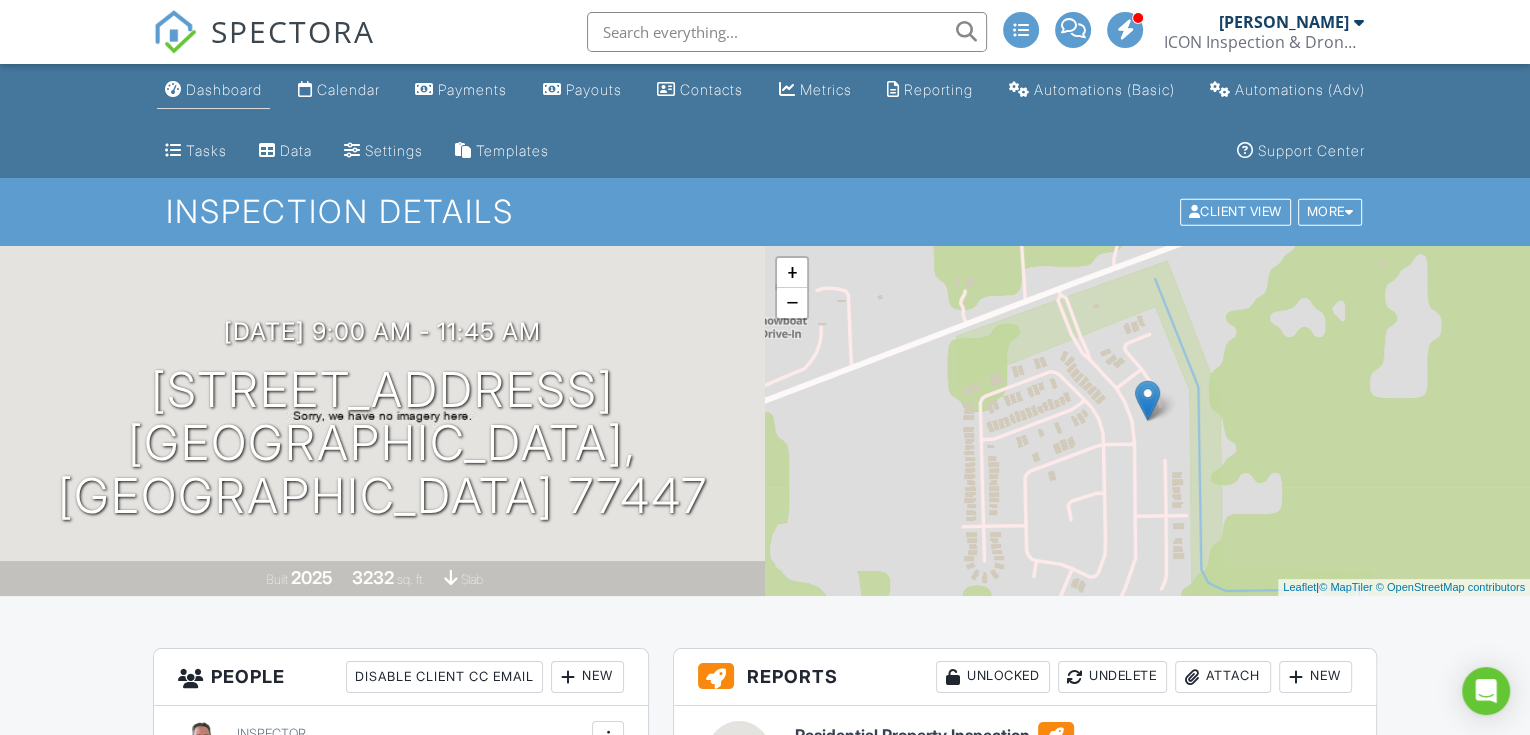 click on "Dashboard" at bounding box center (224, 89) 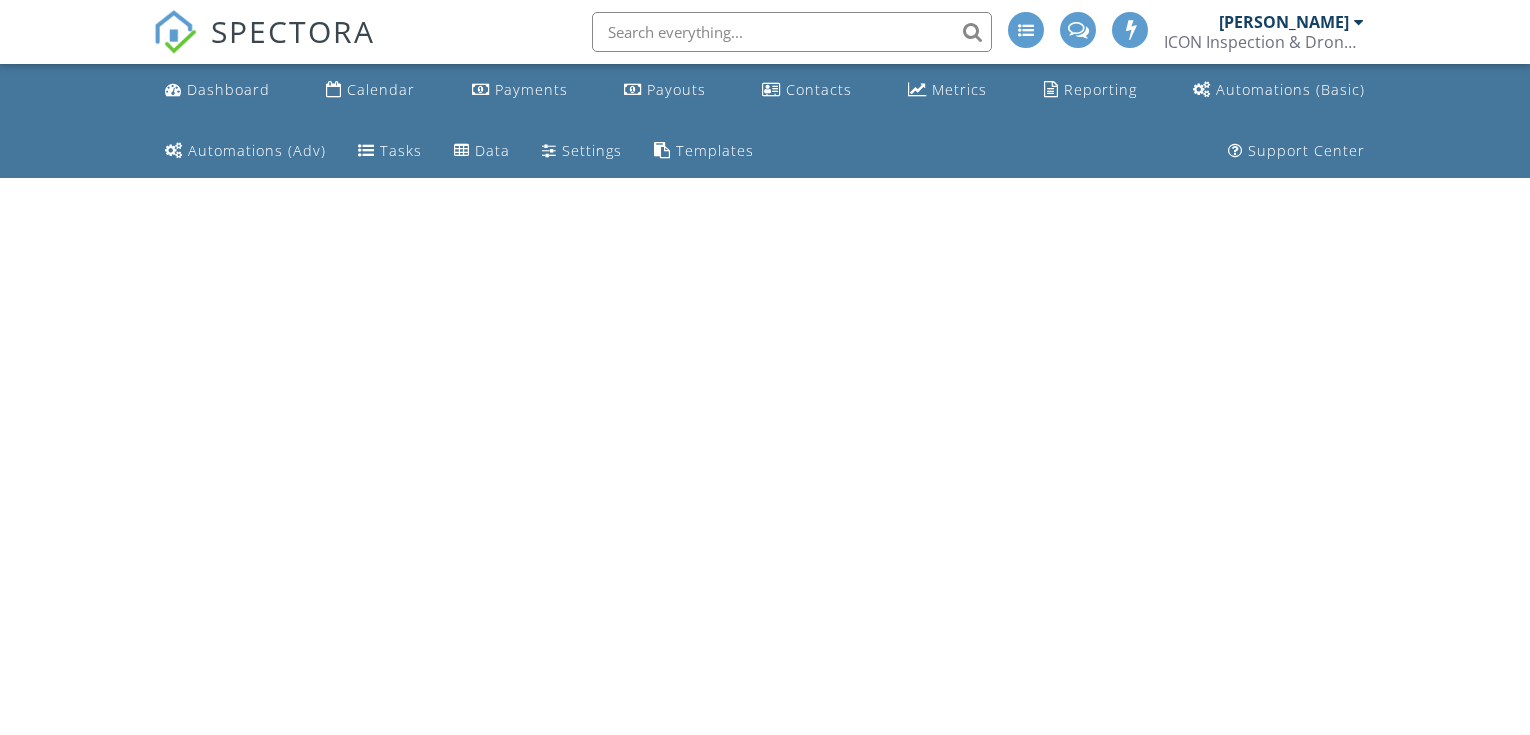 scroll, scrollTop: 0, scrollLeft: 0, axis: both 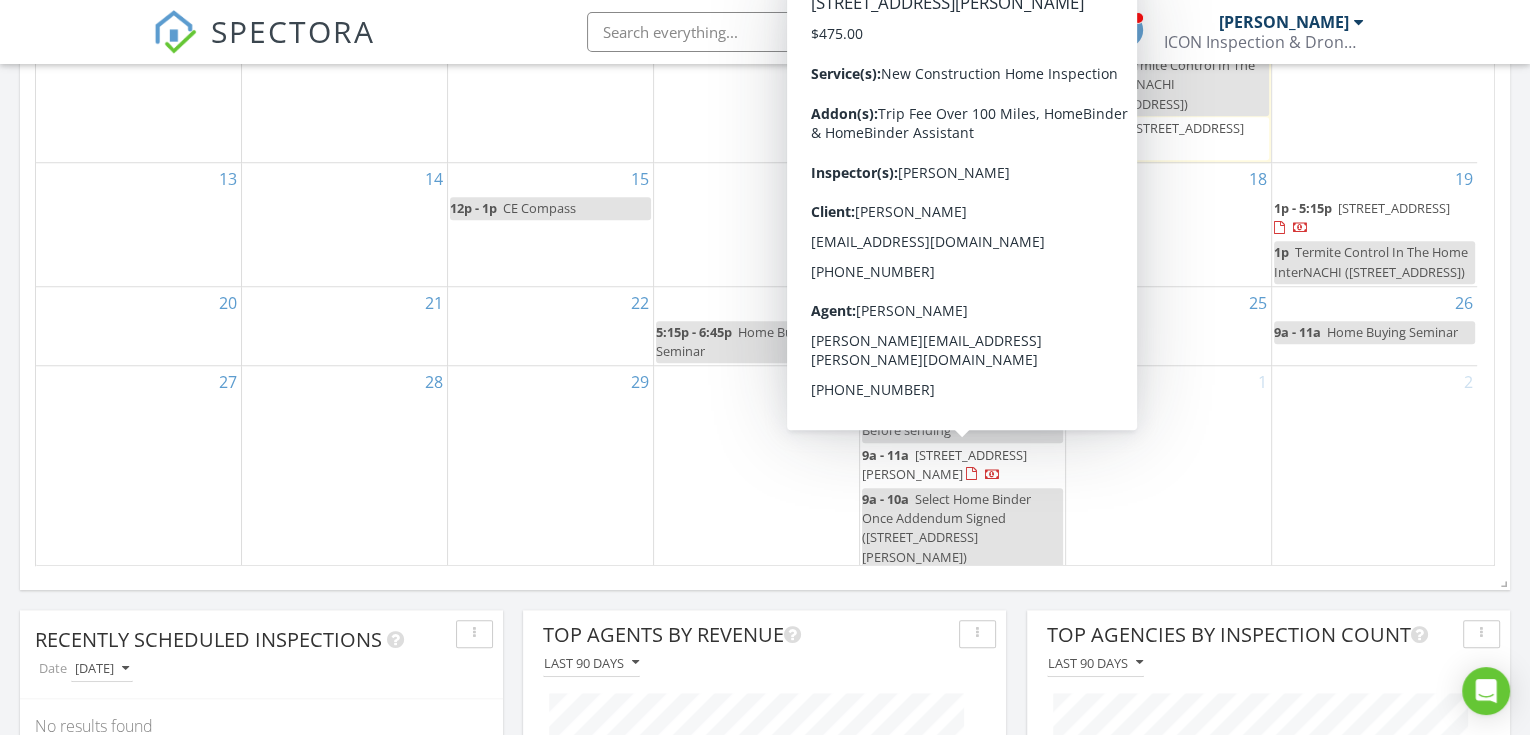click on "6005 Swedish Farms Terrace , Del Valle 78617" at bounding box center (944, 464) 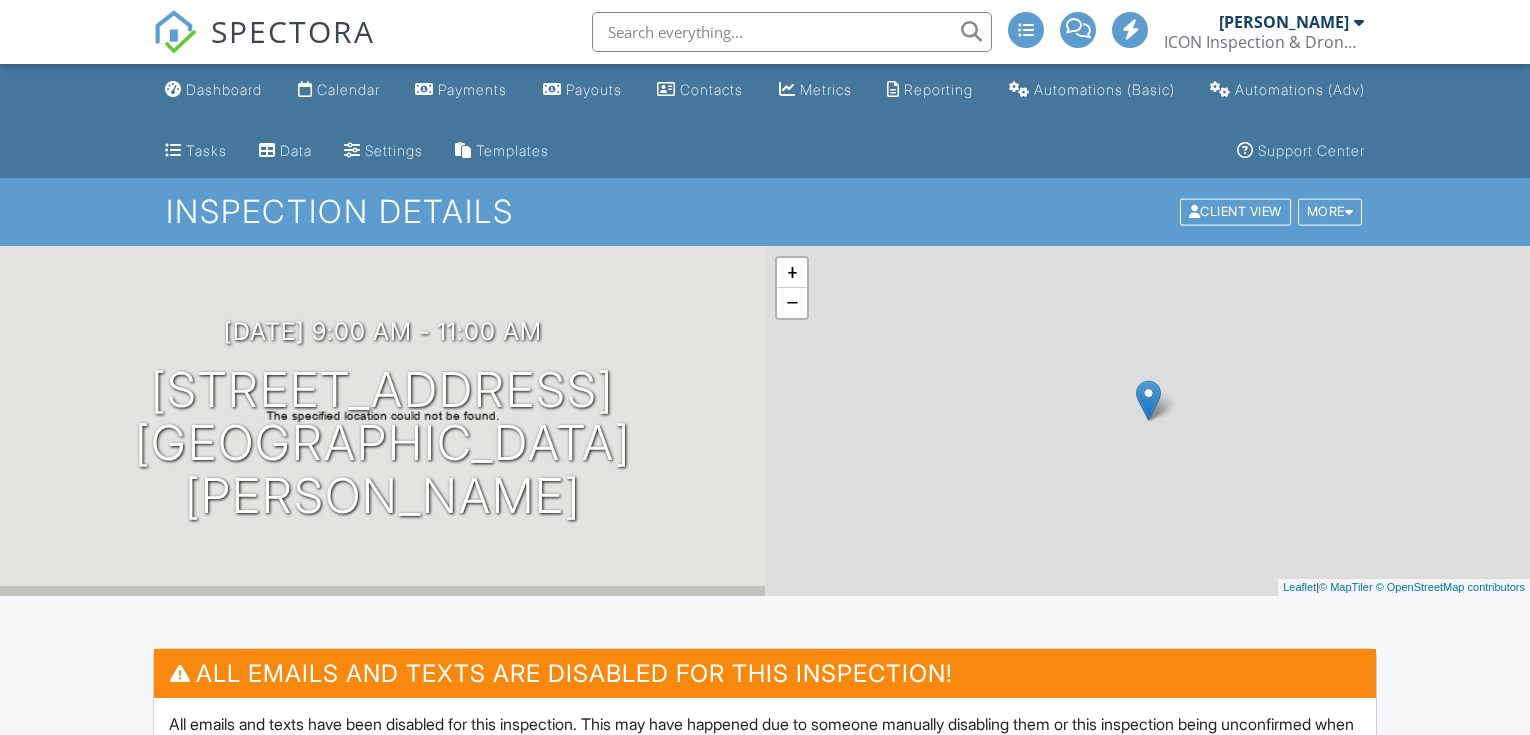 scroll, scrollTop: 0, scrollLeft: 0, axis: both 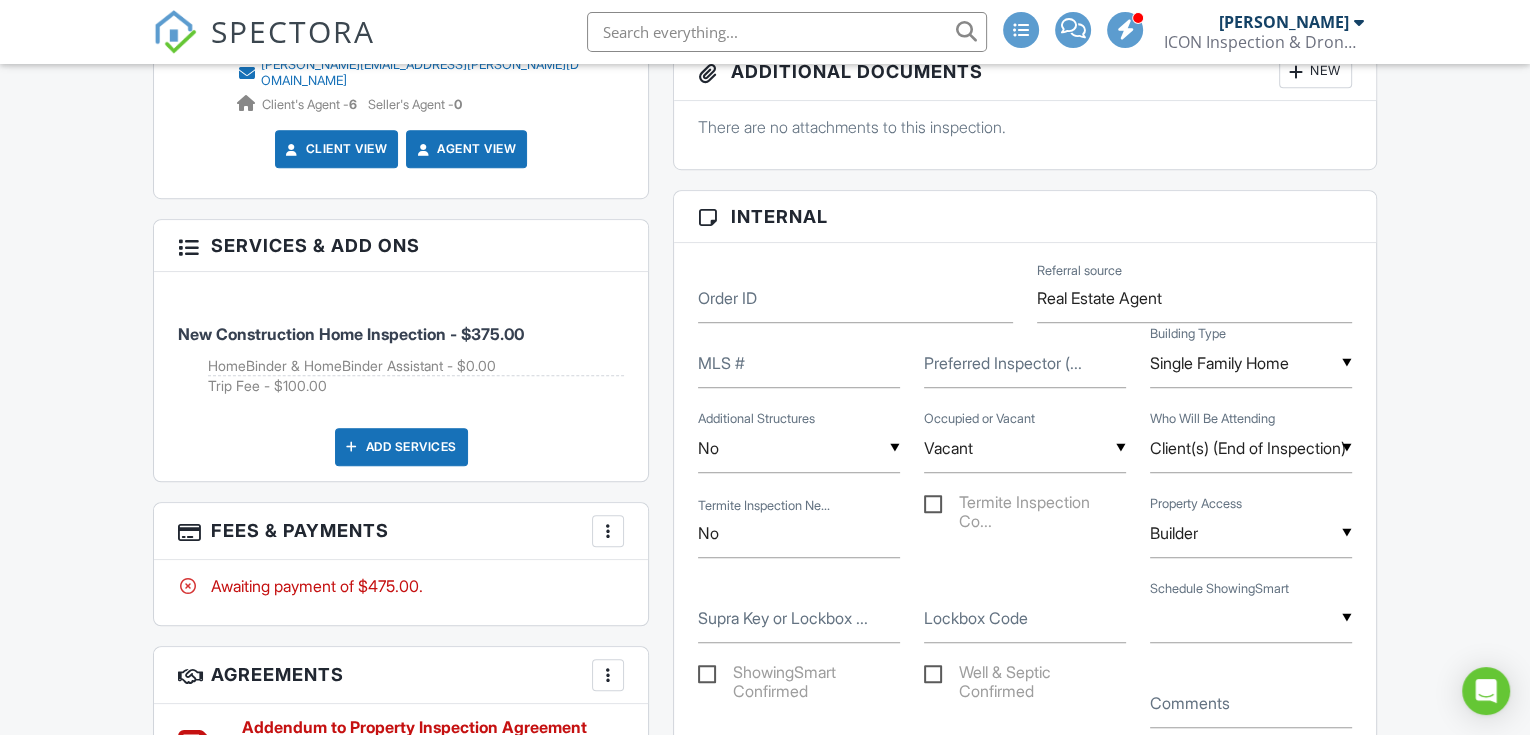 click on "New Construction Home Inspection - $375.00
HomeBinder & HomeBinder Assistant - $0.00
Trip Fee - $100.00
Add Services" at bounding box center (401, 376) 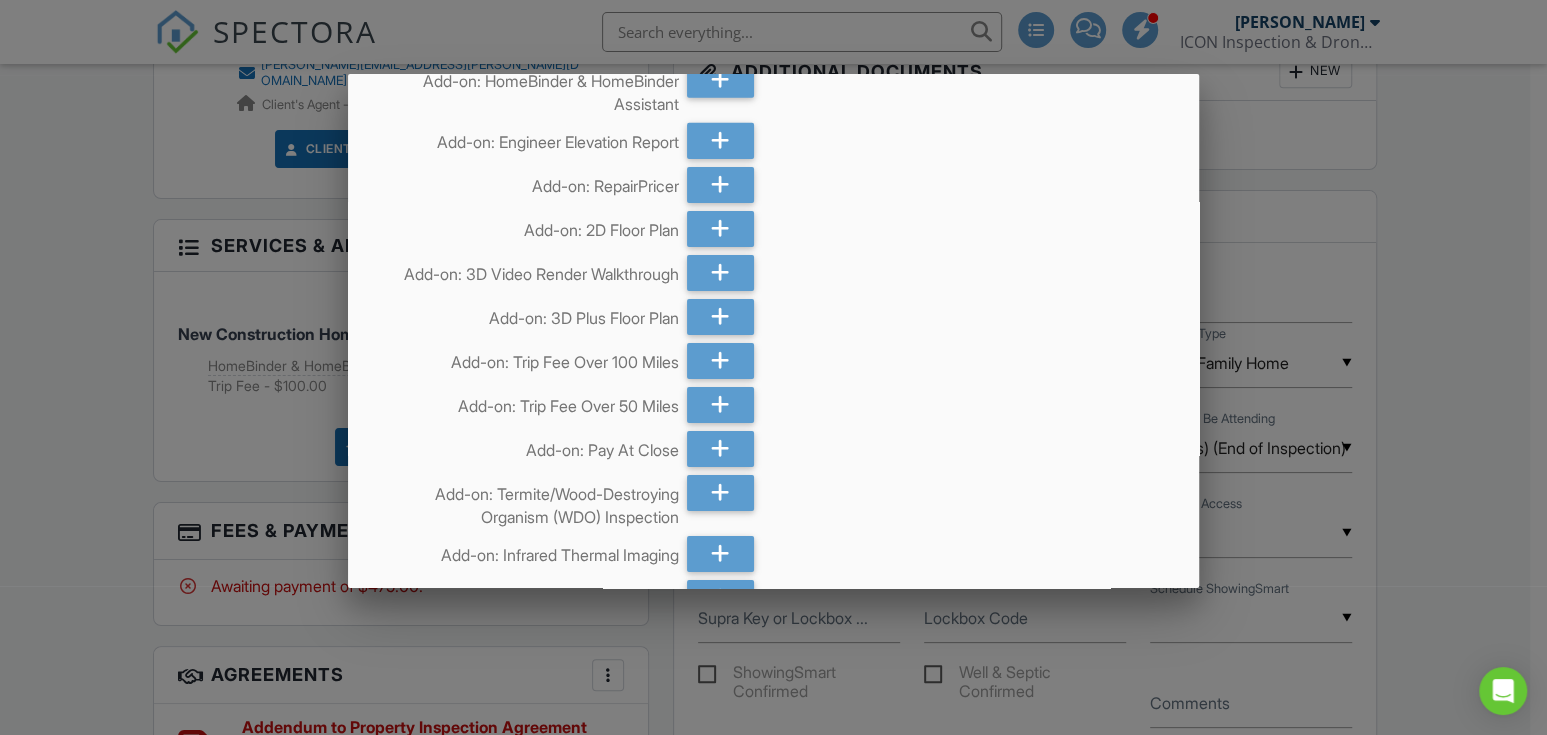 scroll, scrollTop: 4148, scrollLeft: 0, axis: vertical 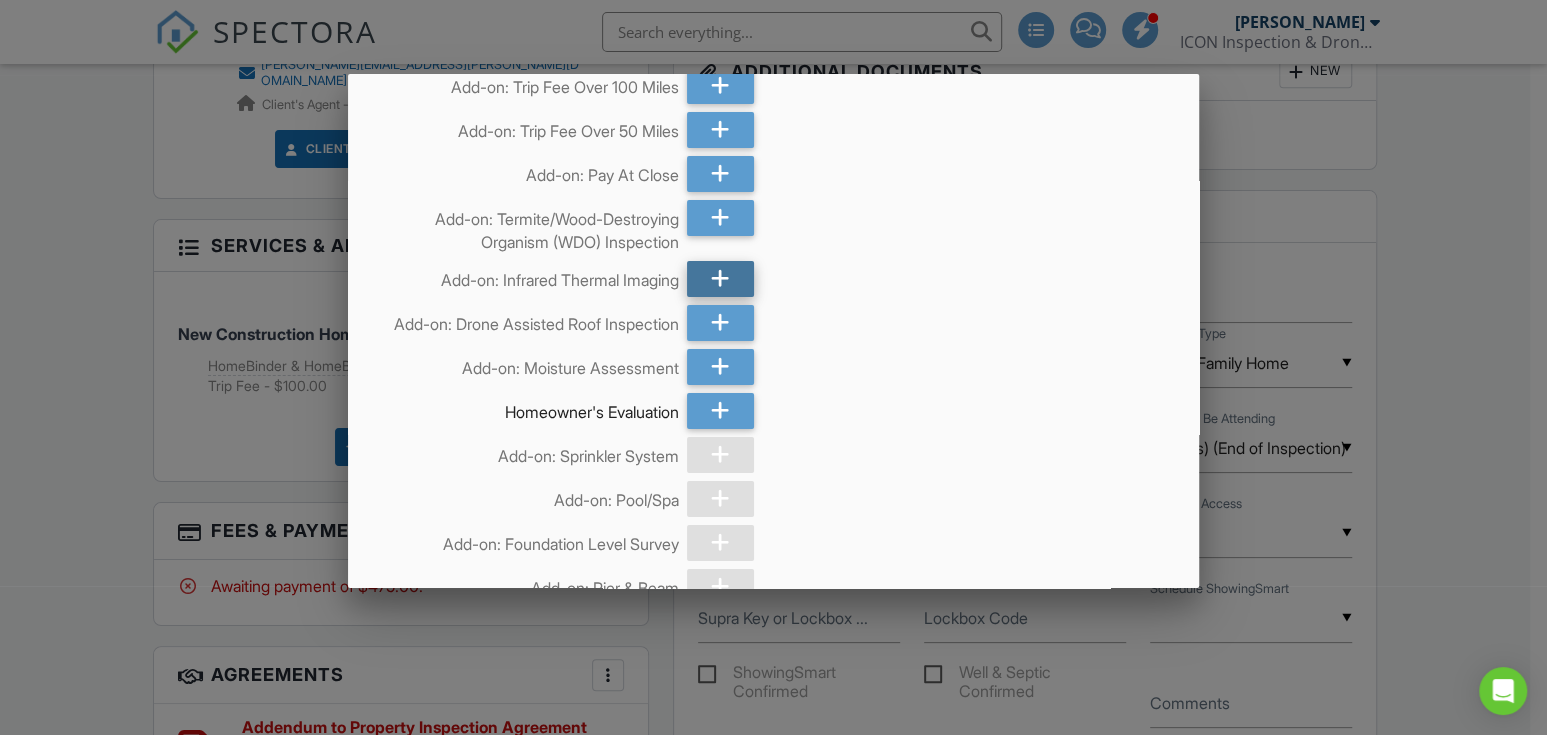 click at bounding box center [720, 279] 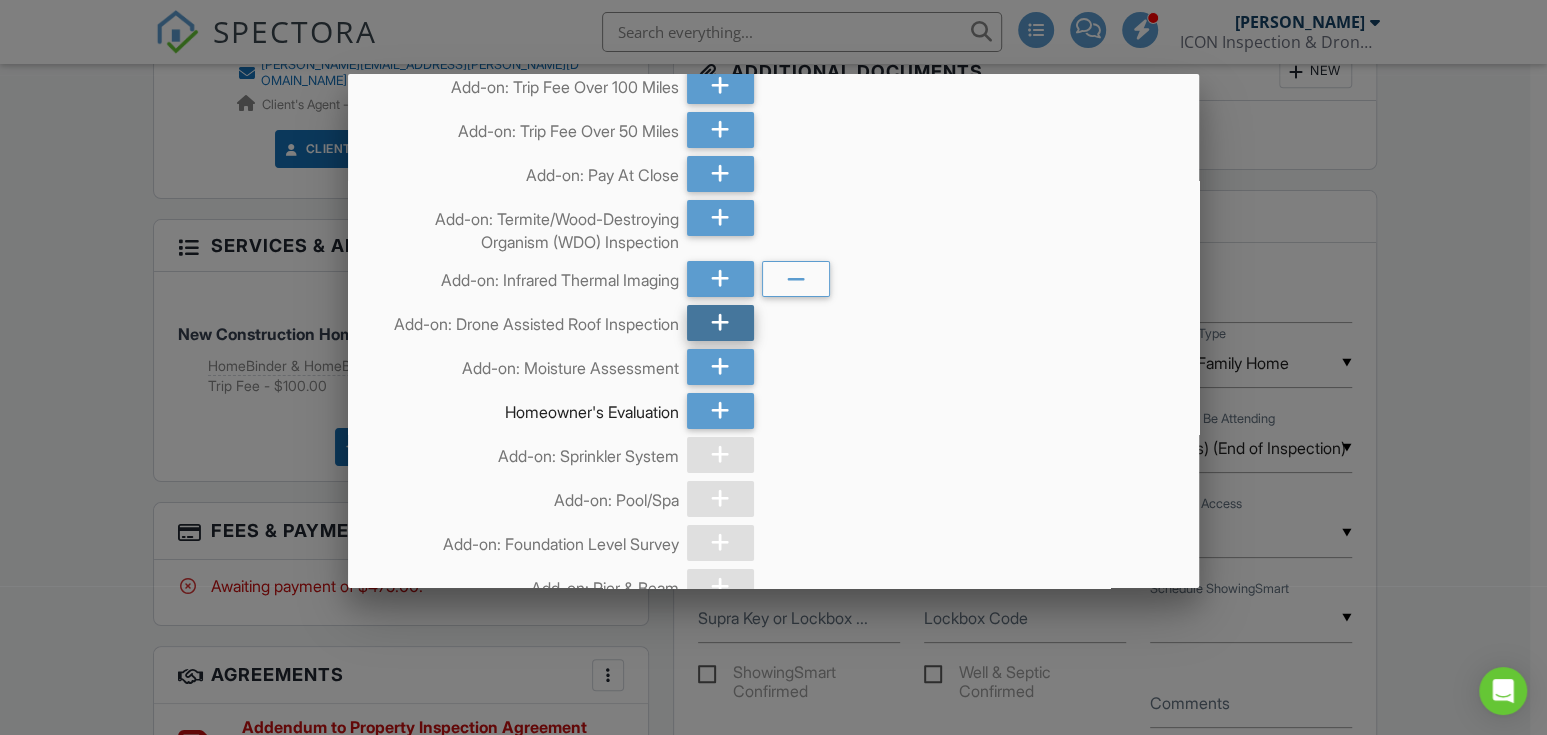 click at bounding box center [720, 323] 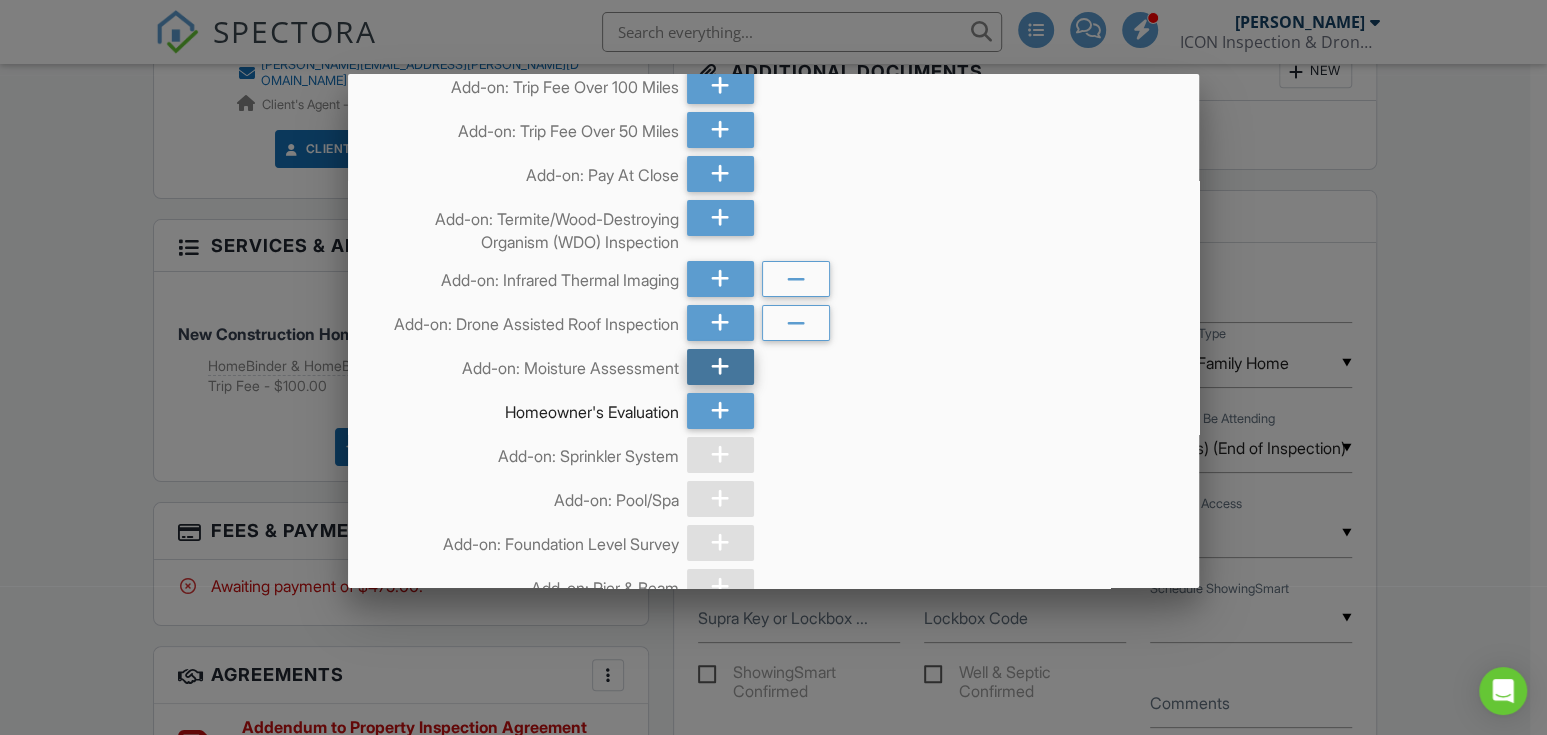 click at bounding box center (720, 367) 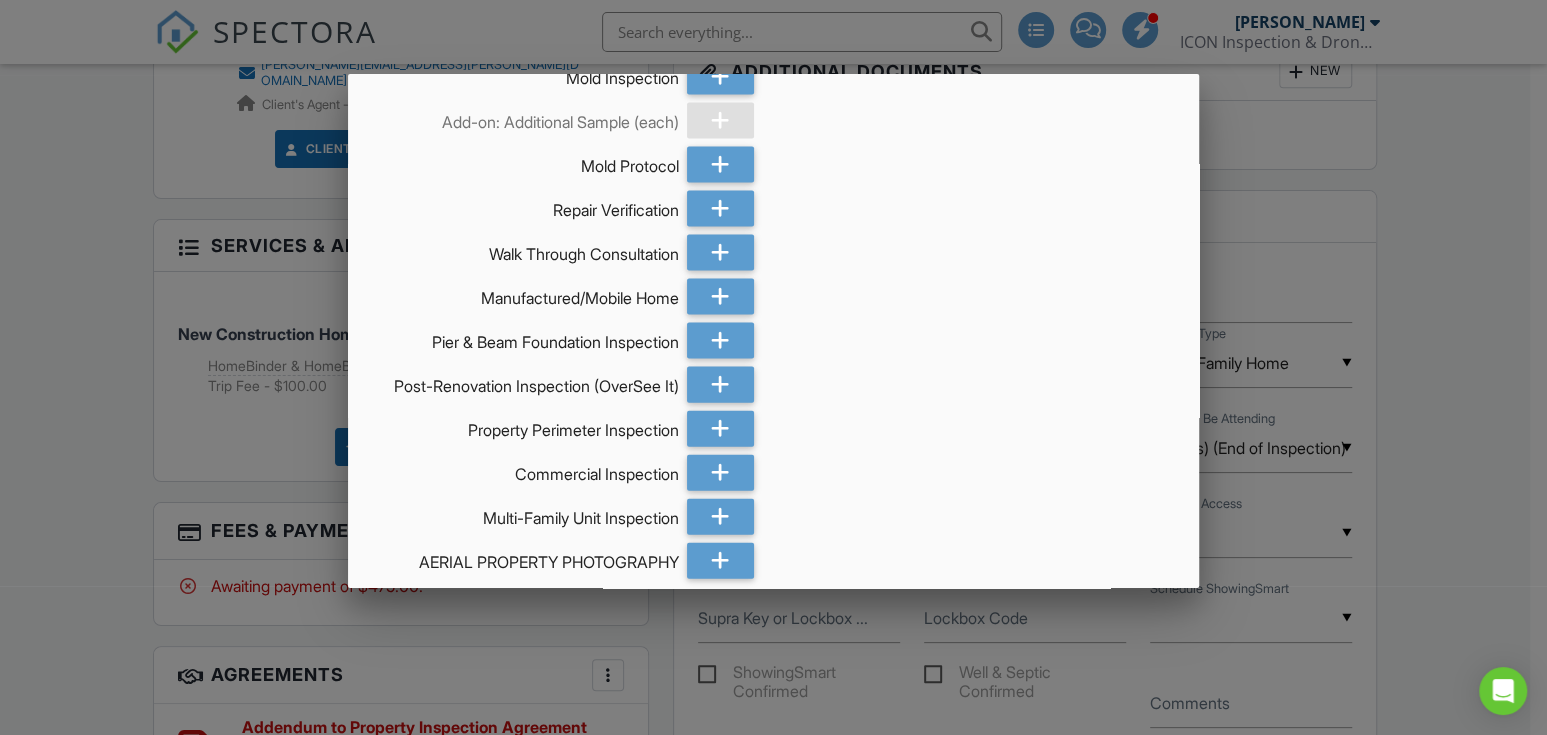 scroll, scrollTop: 8305, scrollLeft: 0, axis: vertical 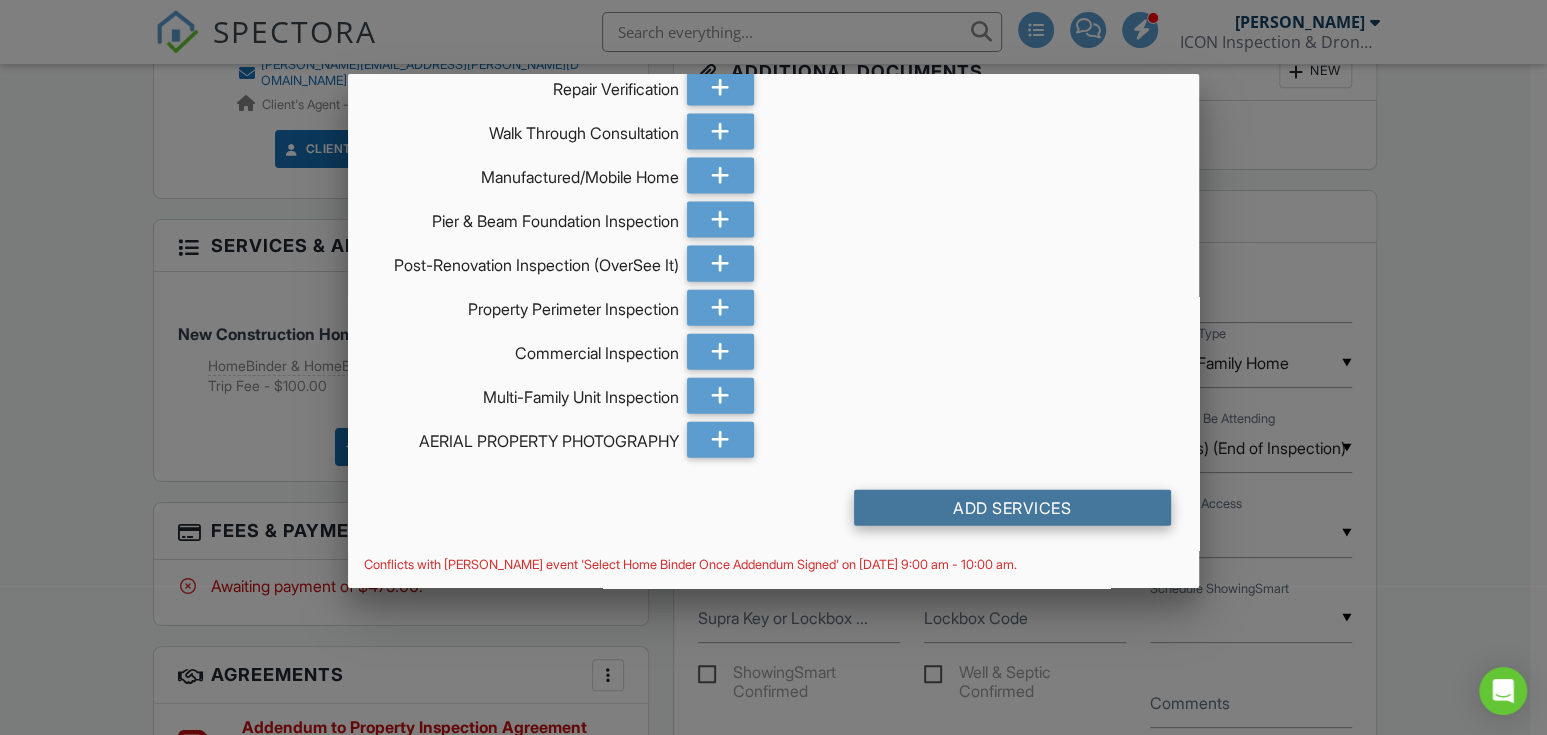 click on "Add Services" at bounding box center (1012, 508) 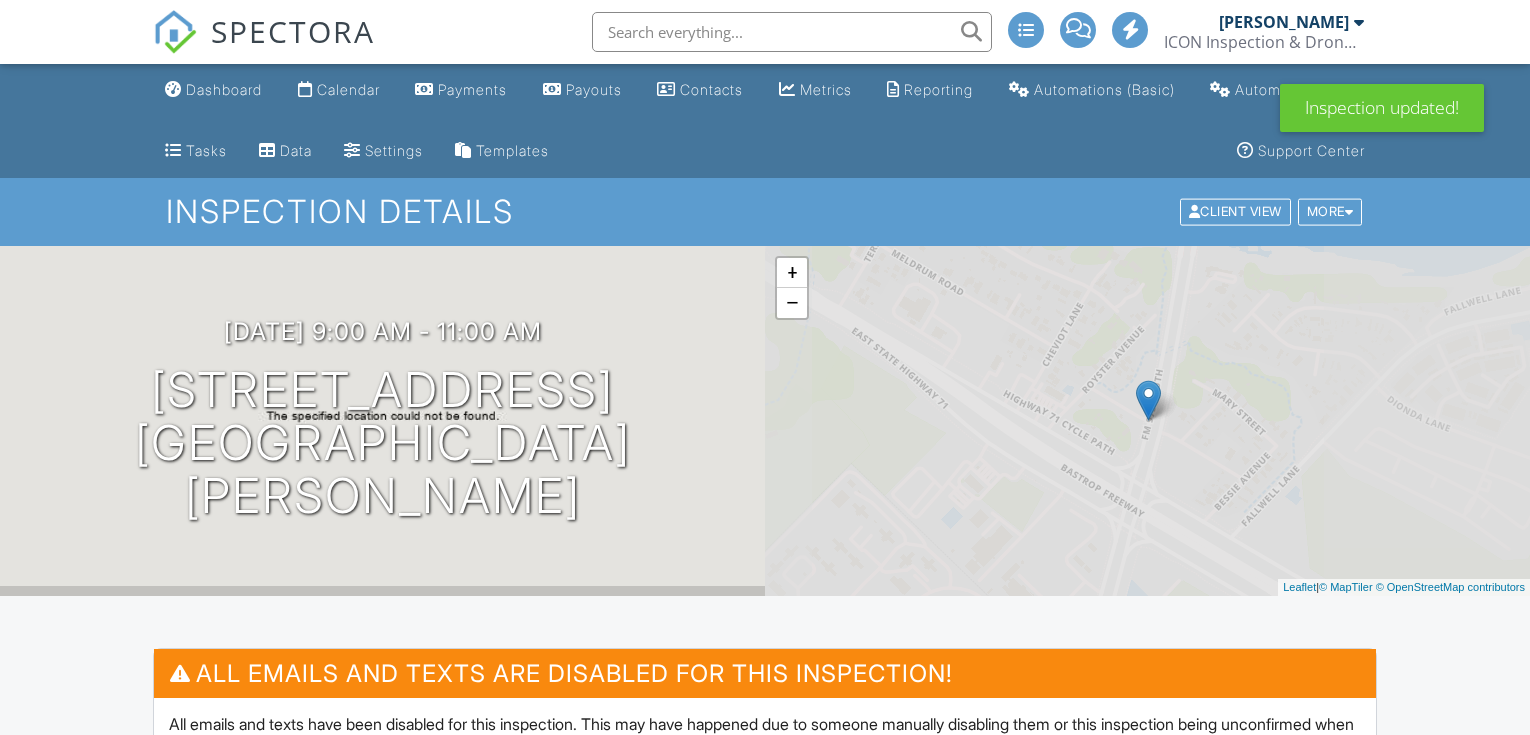 scroll, scrollTop: 0, scrollLeft: 0, axis: both 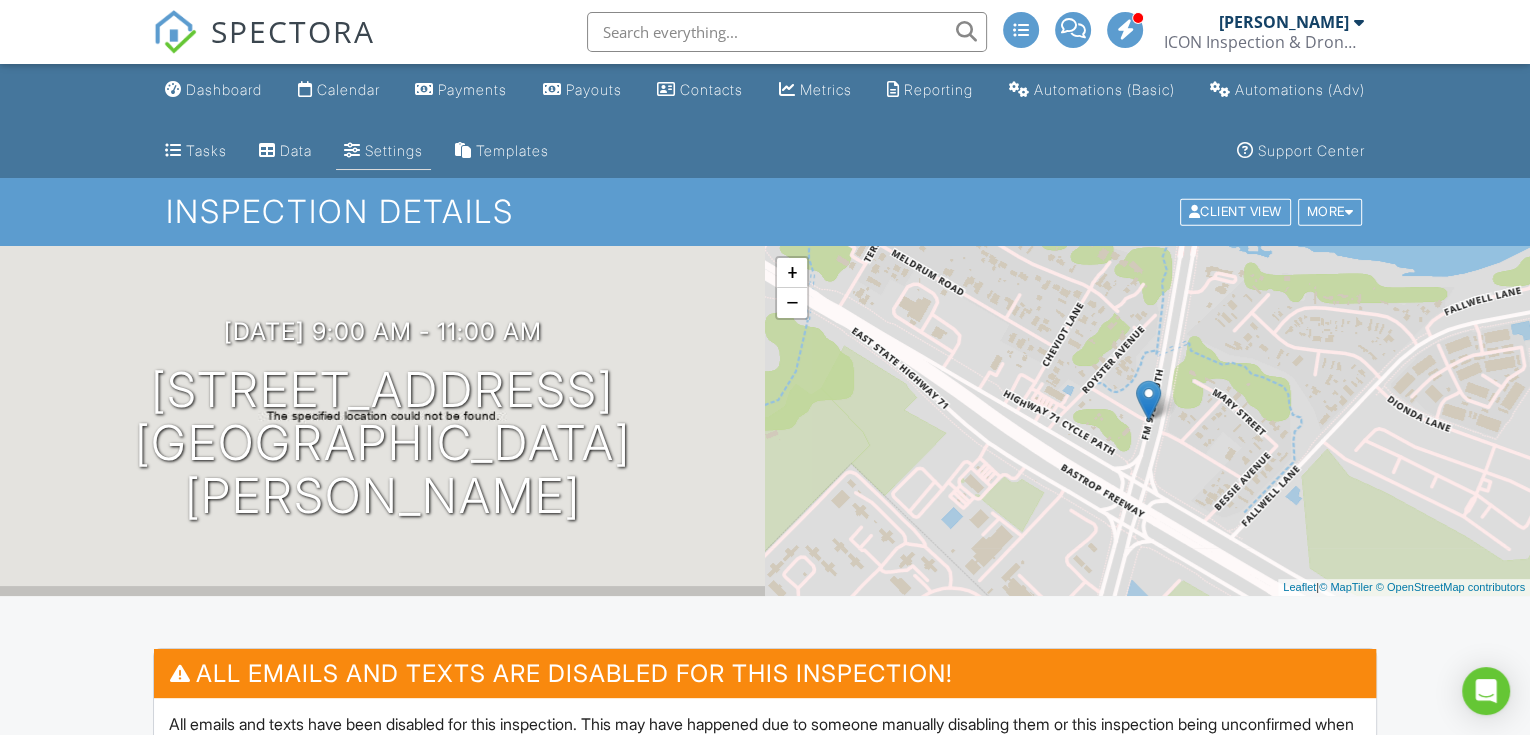 click at bounding box center [352, 150] 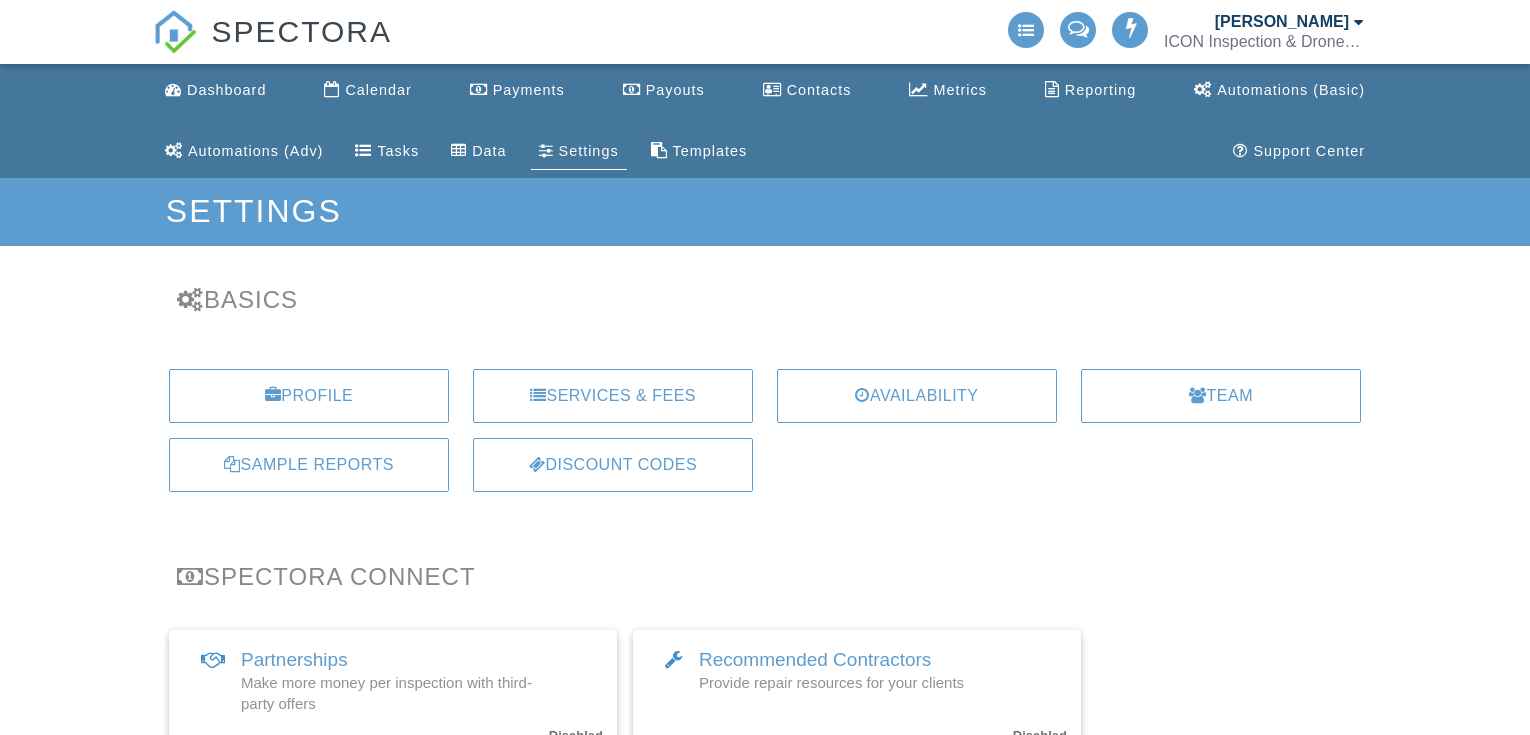 scroll, scrollTop: 0, scrollLeft: 0, axis: both 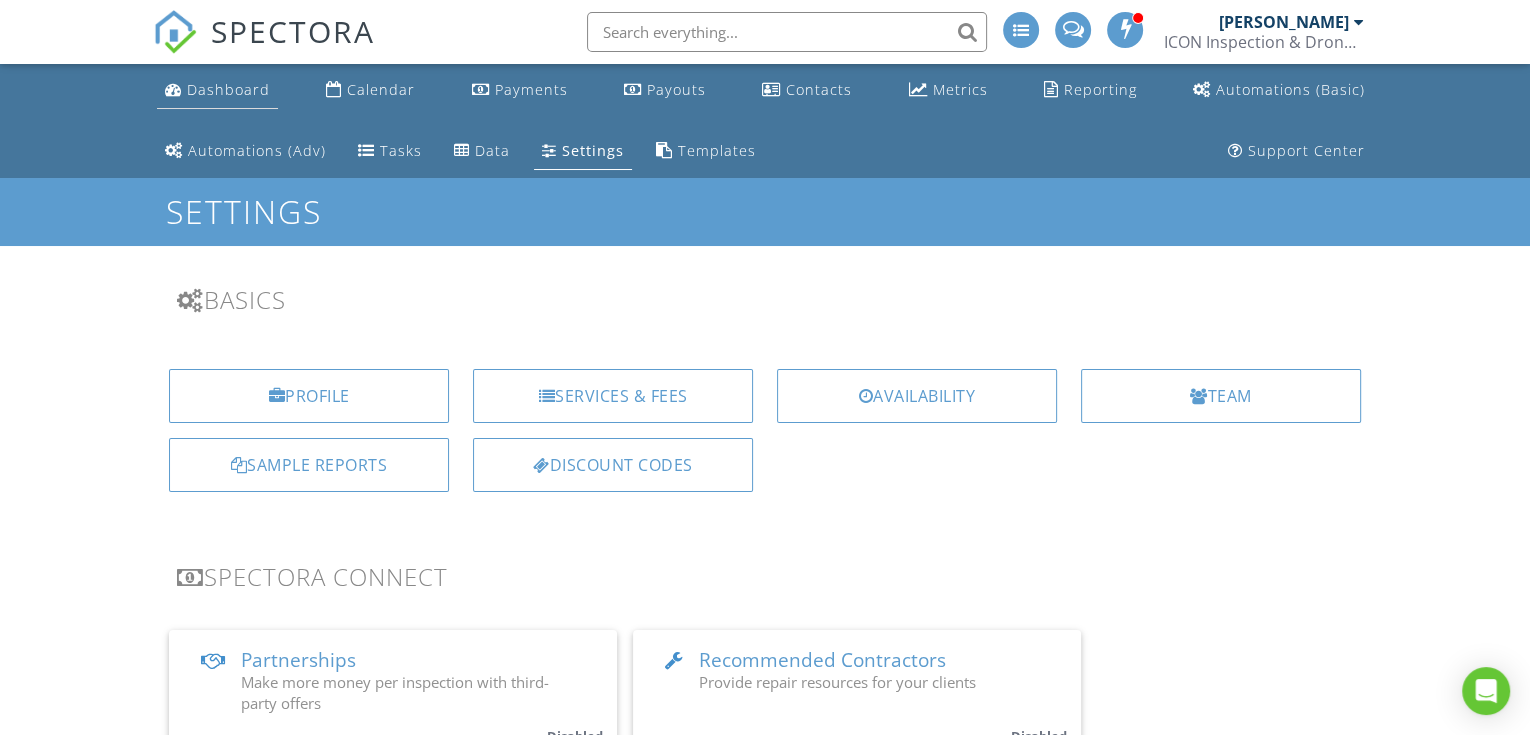click on "Dashboard" at bounding box center (217, 90) 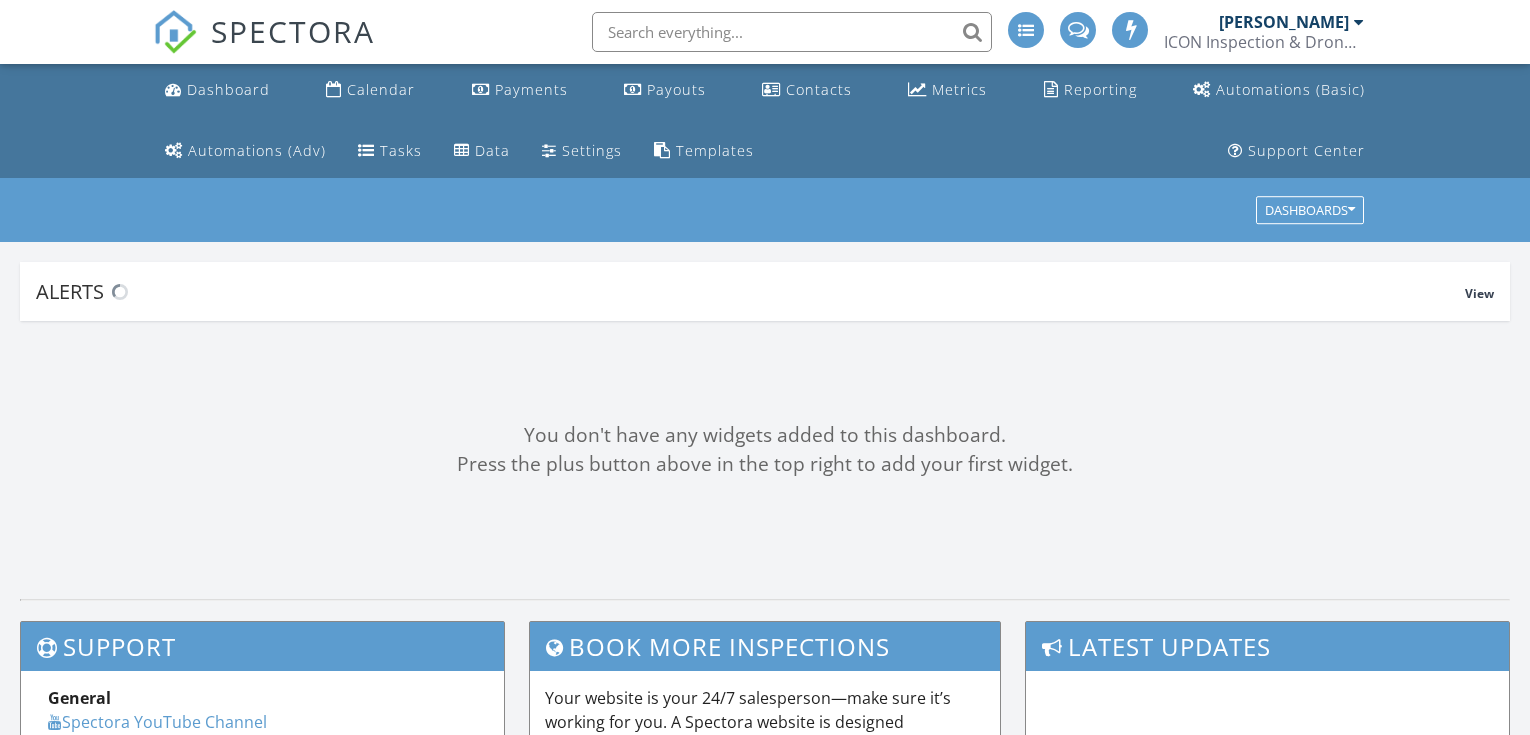 scroll, scrollTop: 0, scrollLeft: 0, axis: both 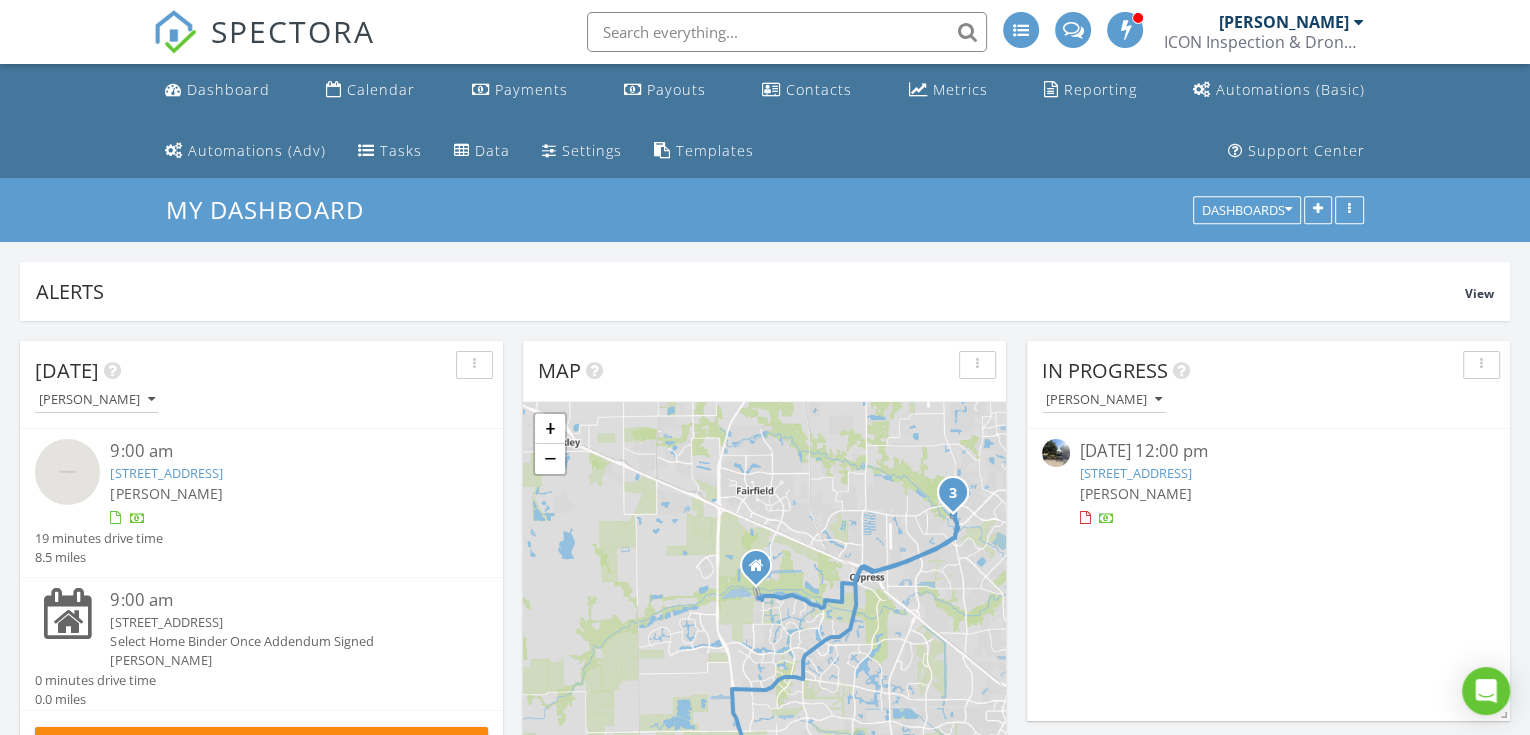 click on "[PERSON_NAME]" at bounding box center (1284, 22) 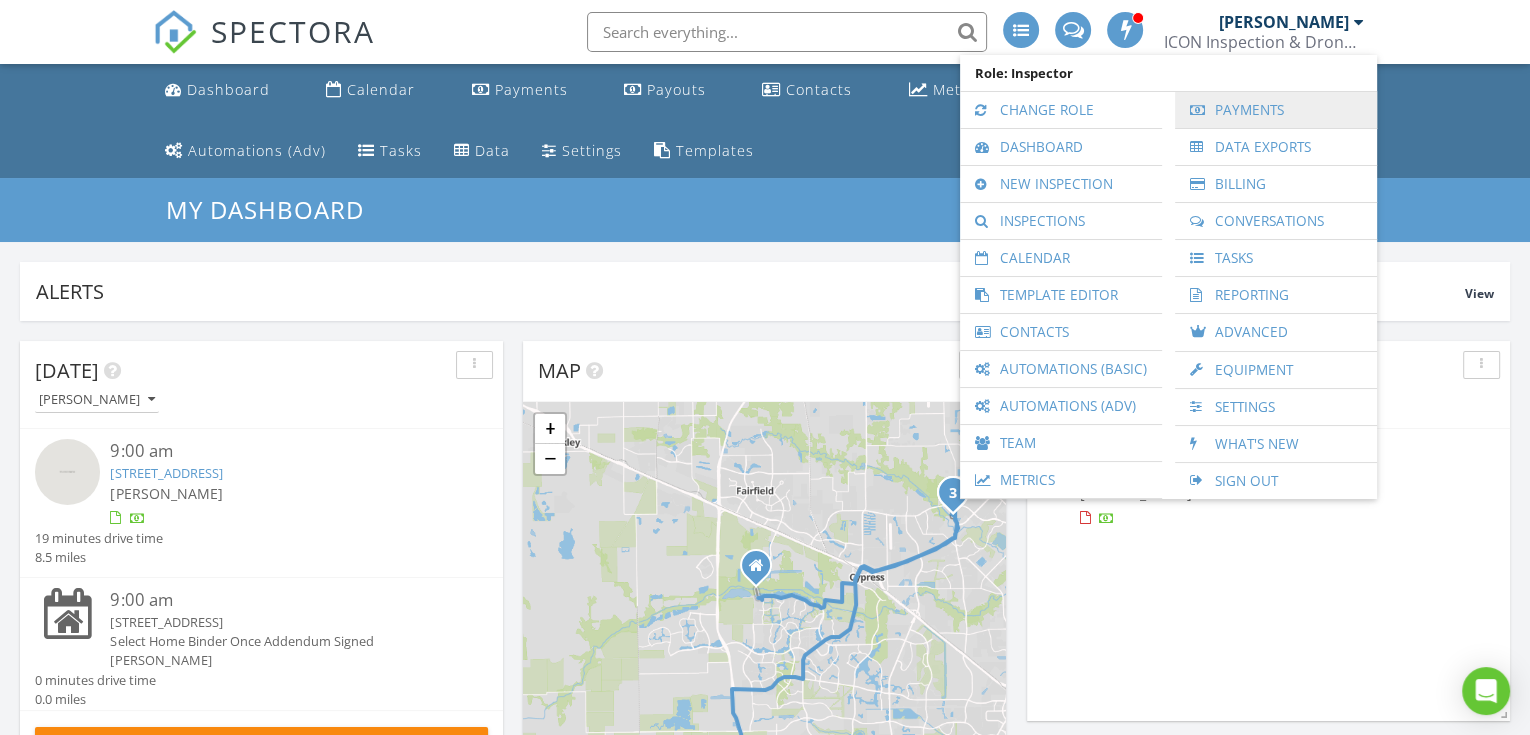 click on "Payments" at bounding box center [1276, 110] 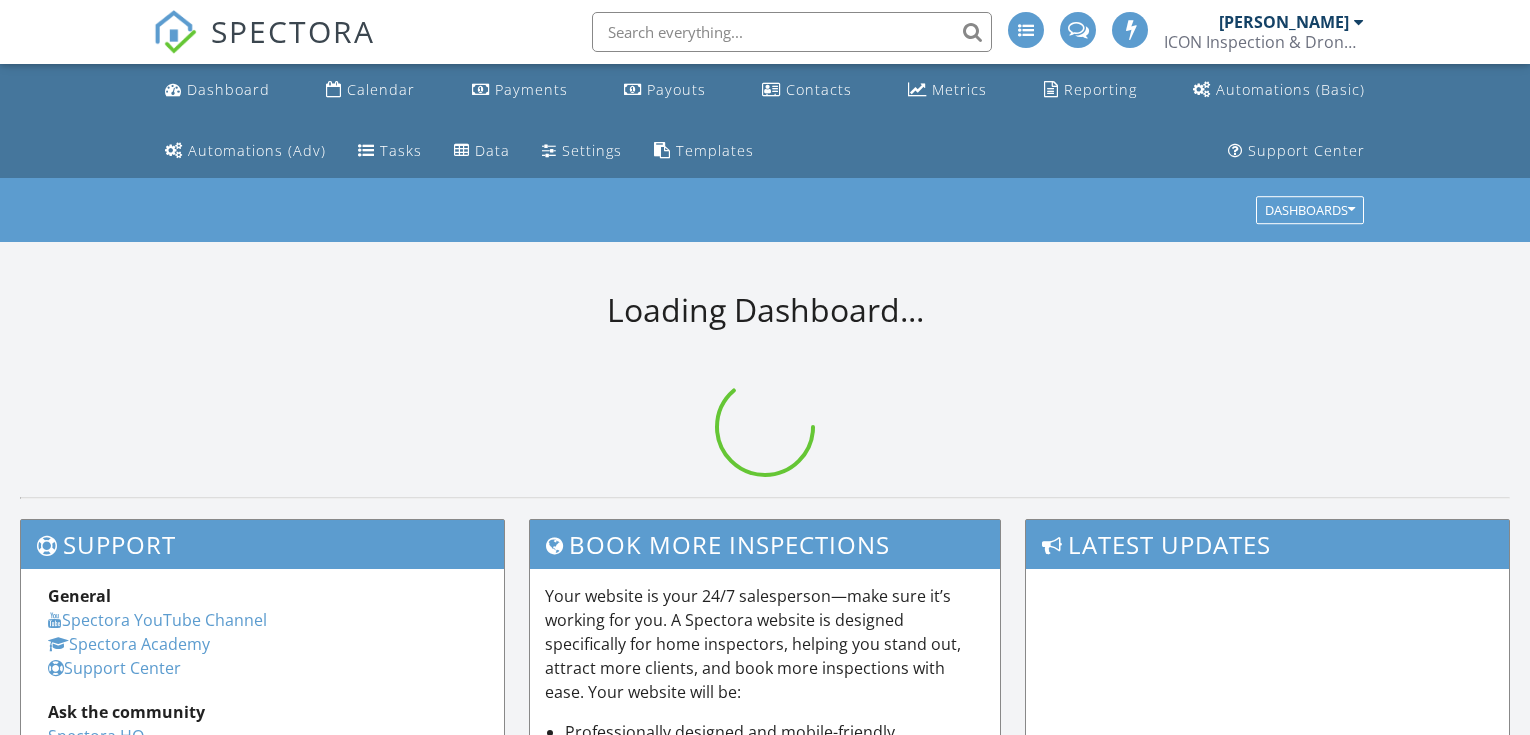 scroll, scrollTop: 0, scrollLeft: 0, axis: both 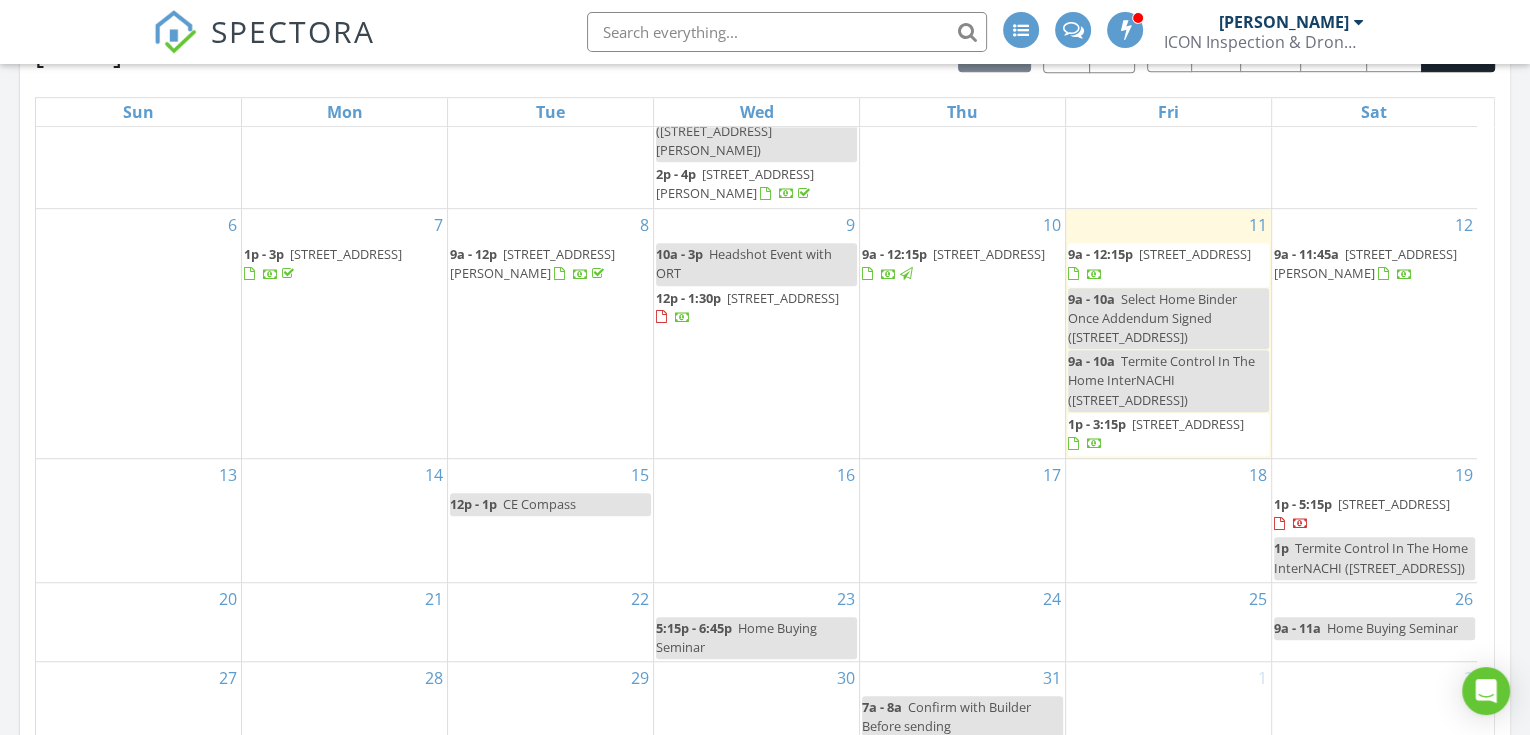click on "[STREET_ADDRESS]" at bounding box center (1195, 254) 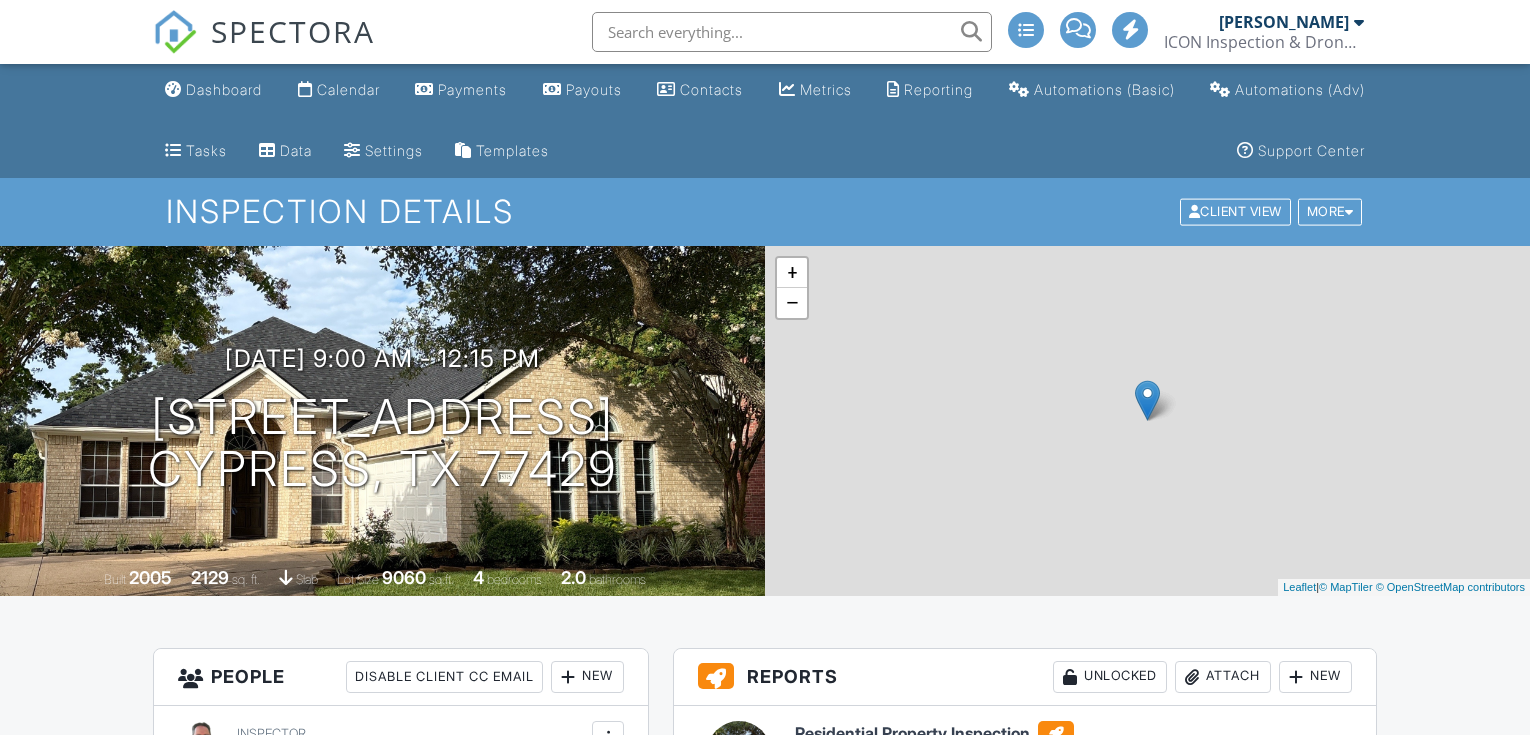scroll, scrollTop: 592, scrollLeft: 0, axis: vertical 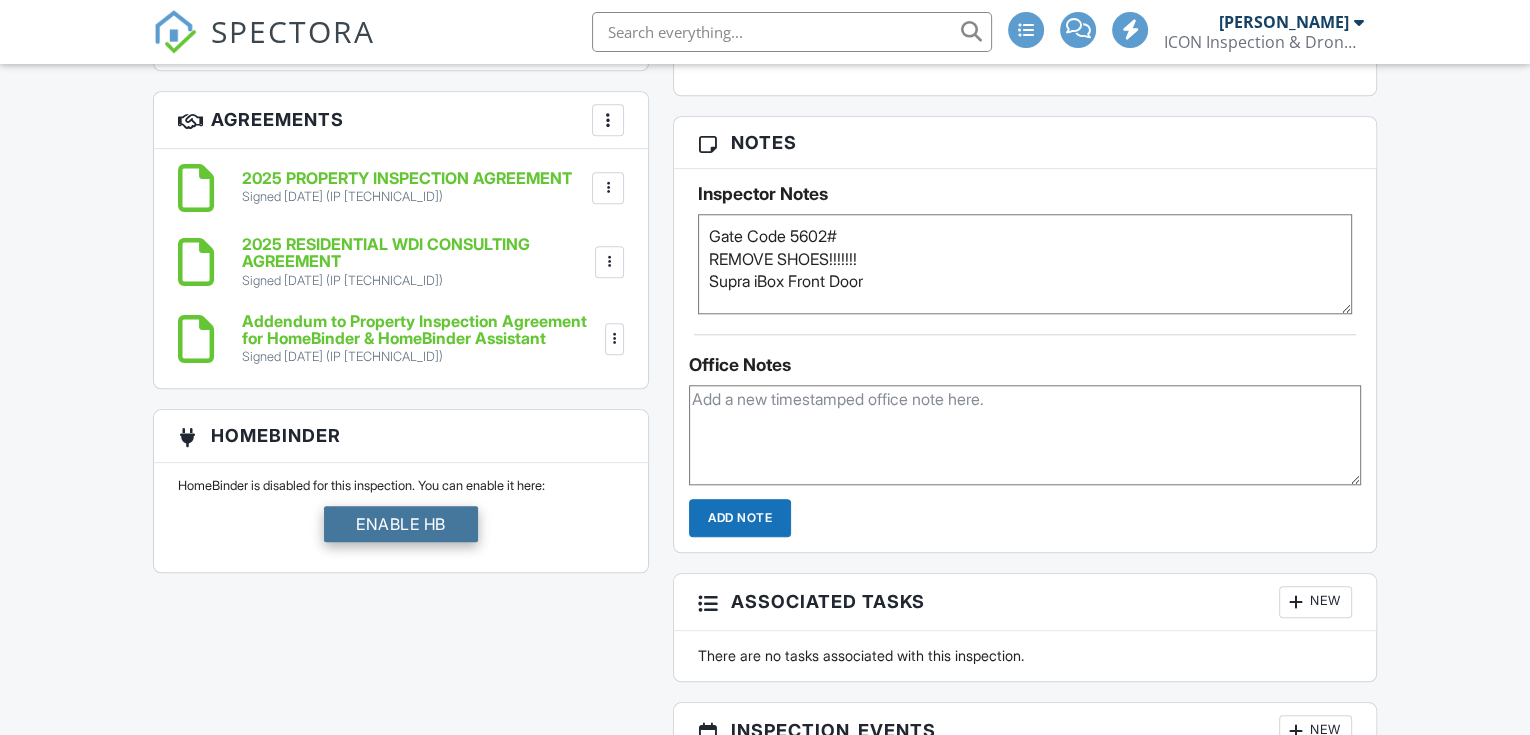 click on "Enable HB" at bounding box center (401, 524) 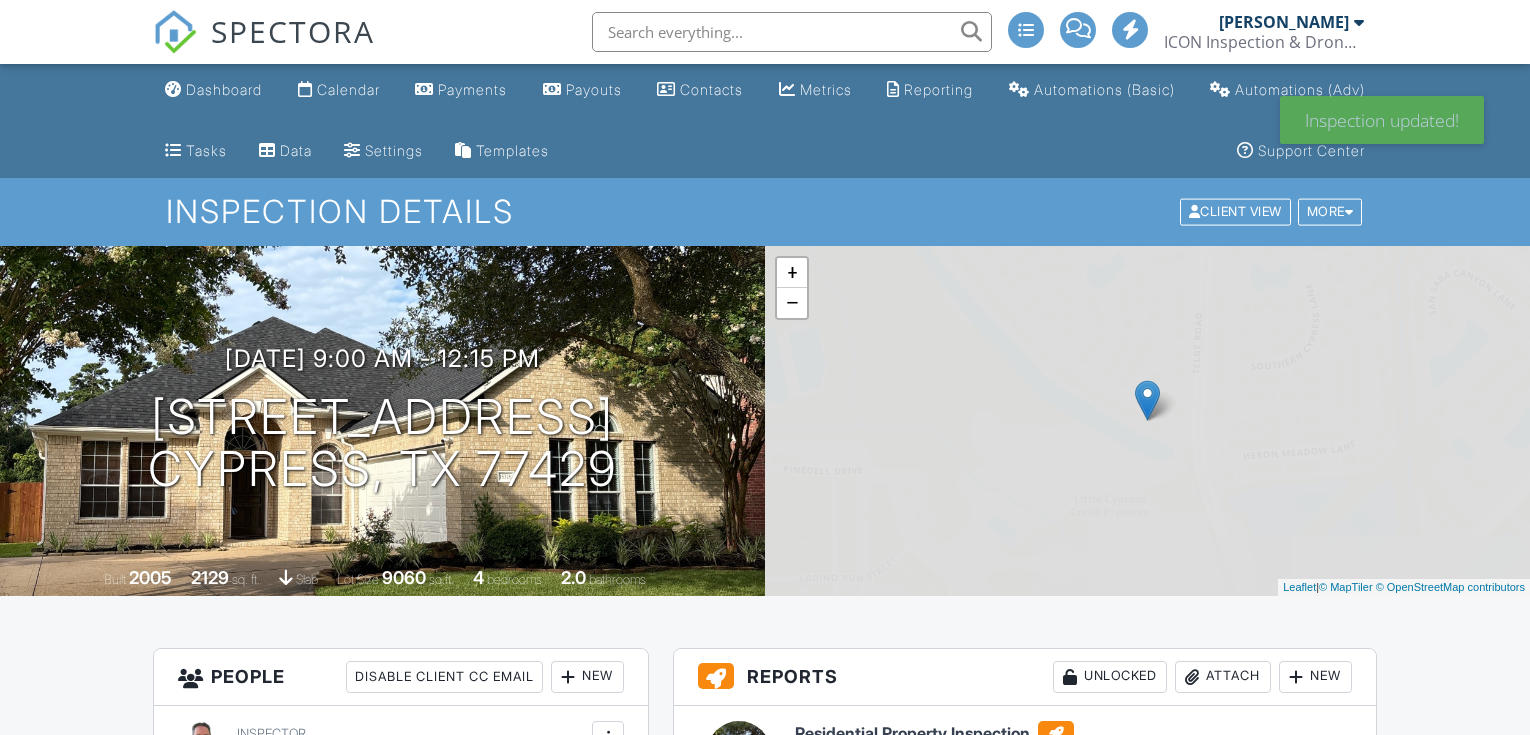 scroll, scrollTop: 0, scrollLeft: 0, axis: both 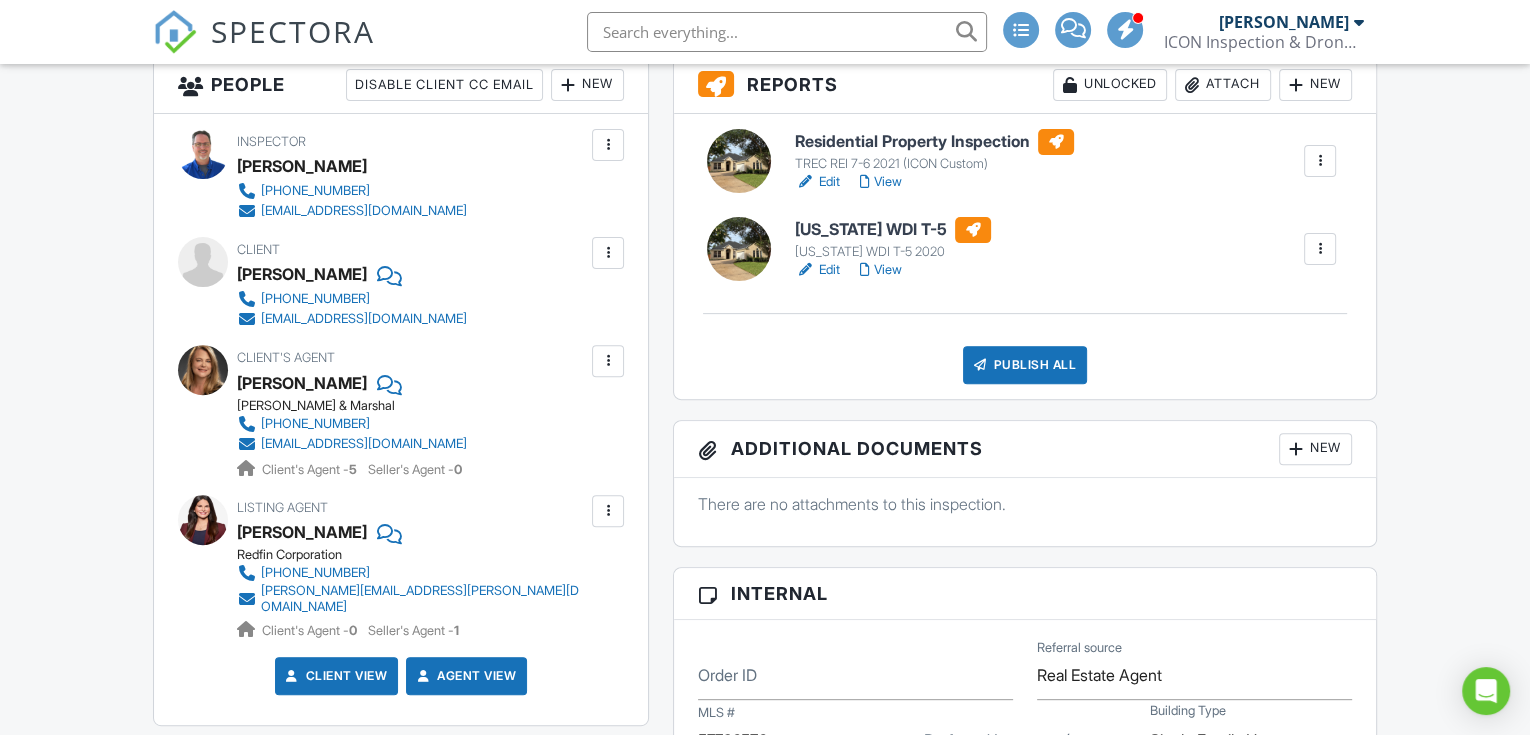 click on "New" at bounding box center [1315, 449] 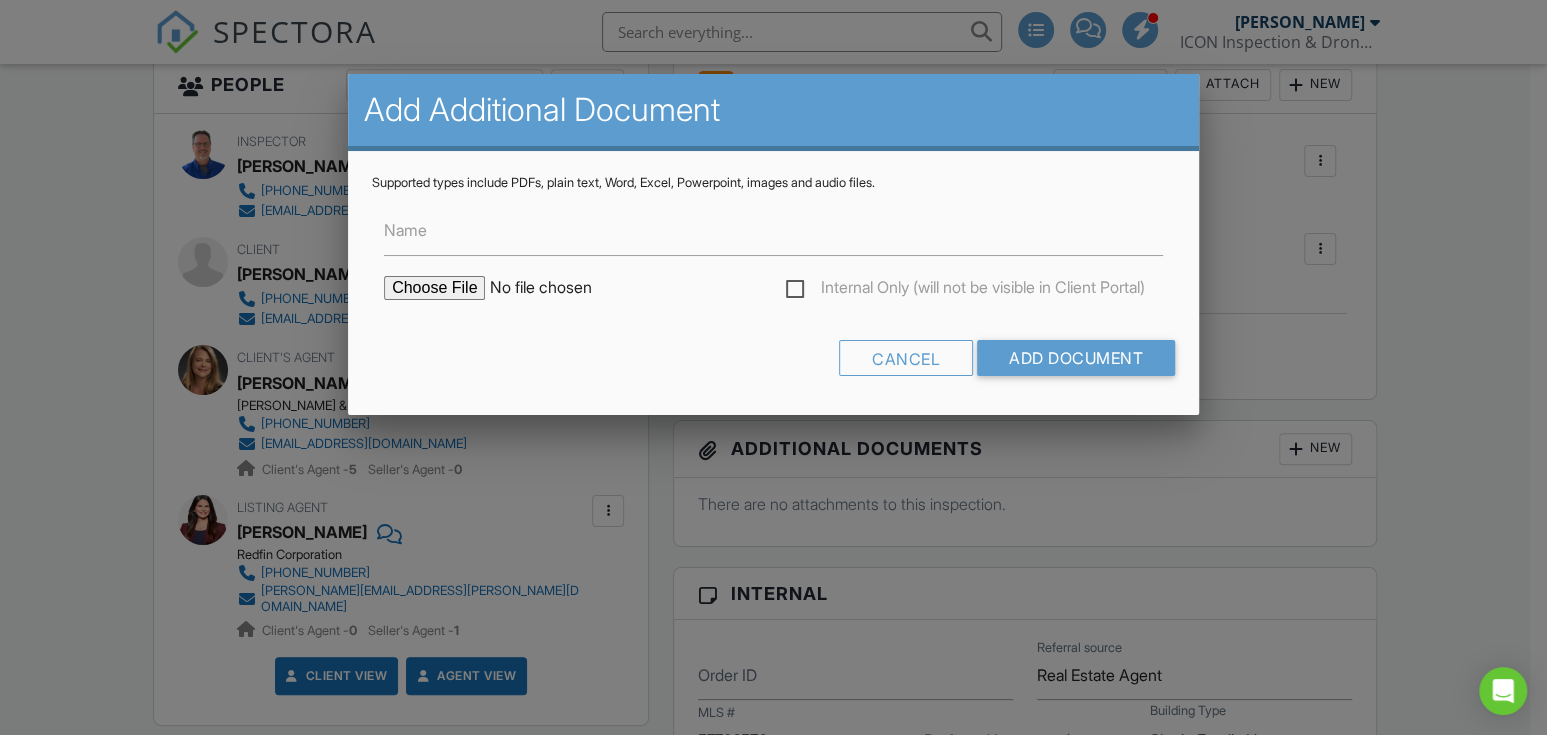 click at bounding box center (554, 288) 